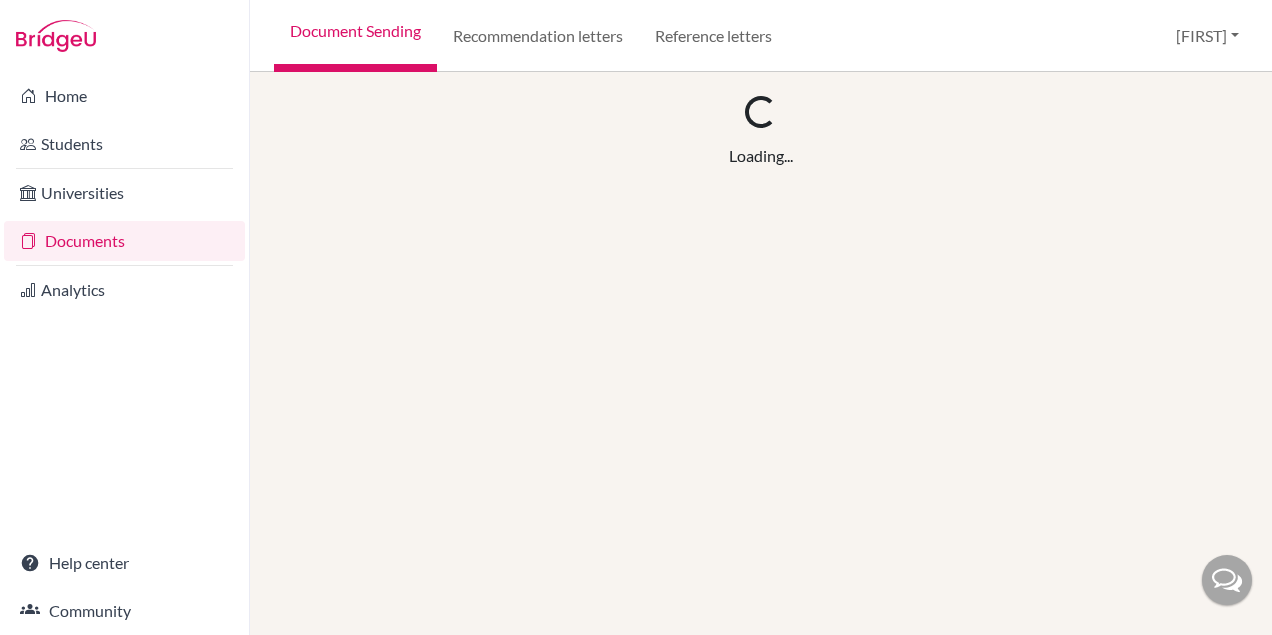 scroll, scrollTop: 0, scrollLeft: 0, axis: both 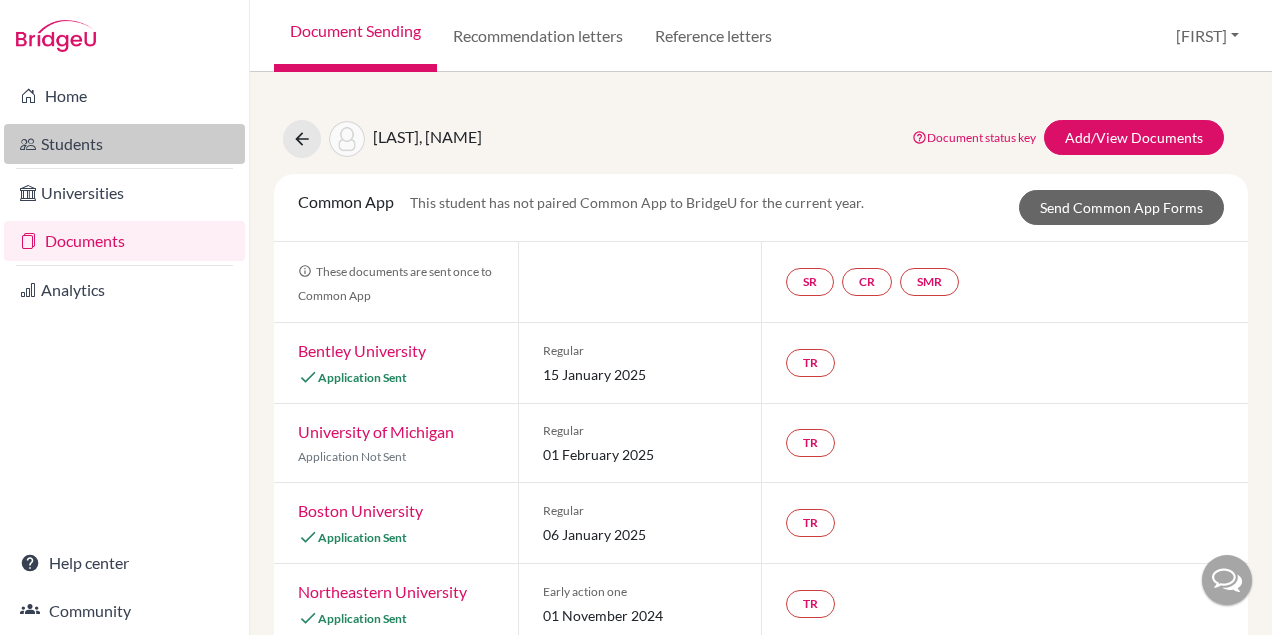 click on "Students" at bounding box center (124, 144) 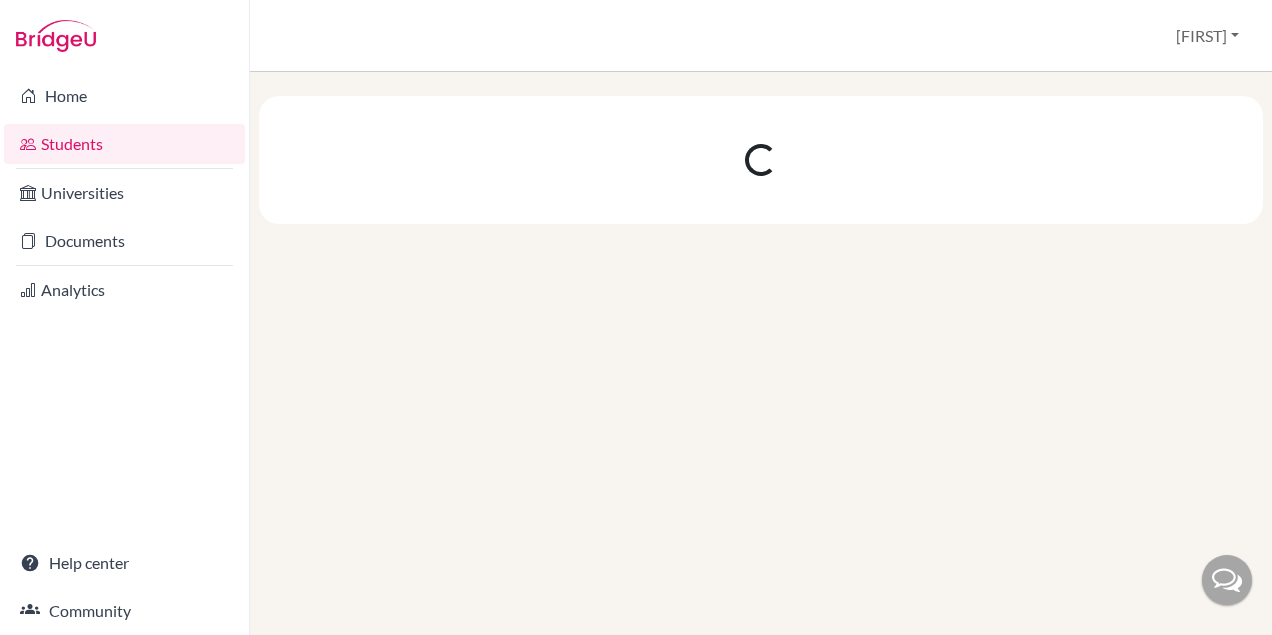 scroll, scrollTop: 0, scrollLeft: 0, axis: both 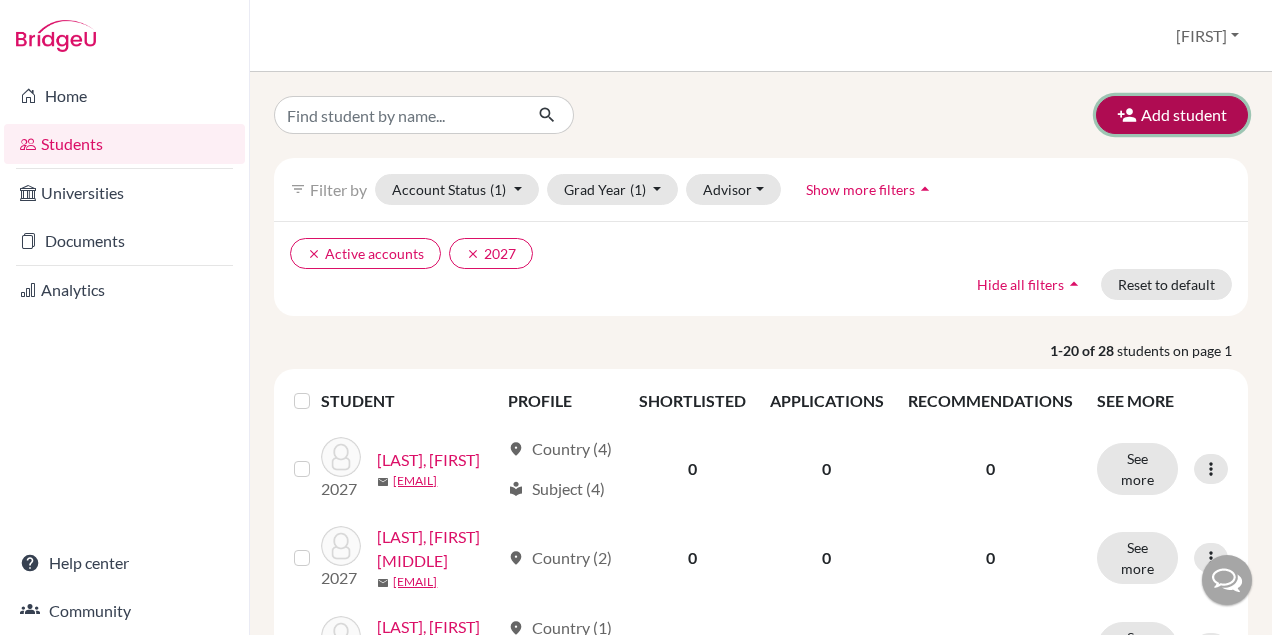 click on "Add student" at bounding box center [1172, 115] 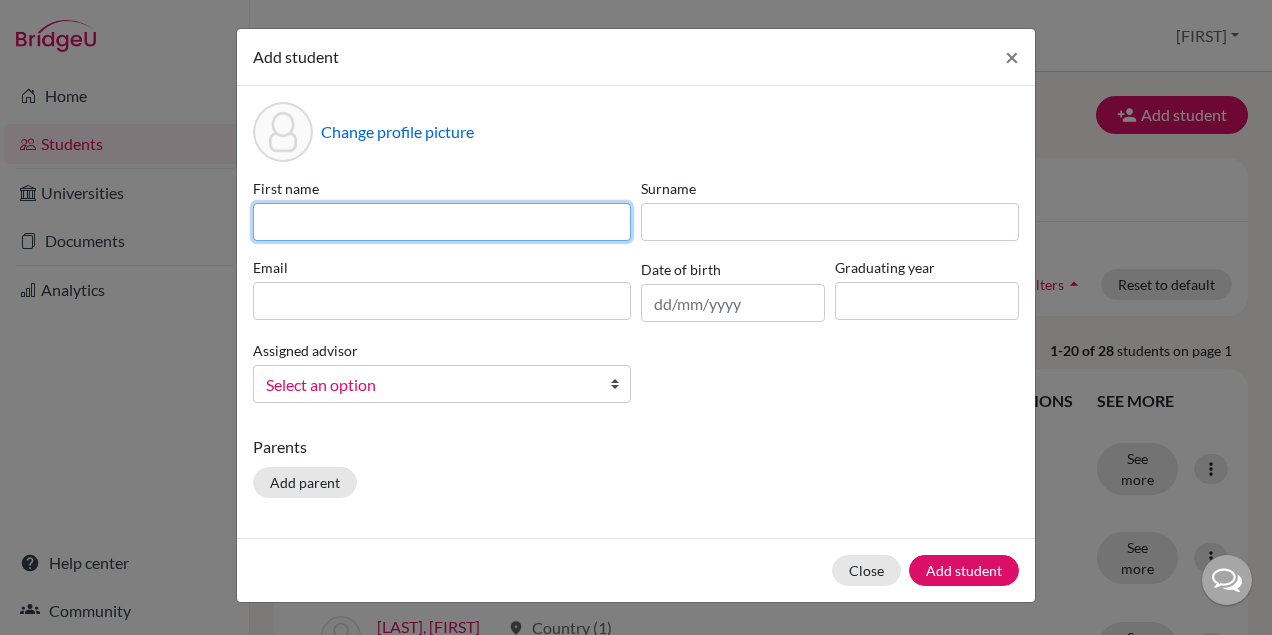 click at bounding box center (442, 222) 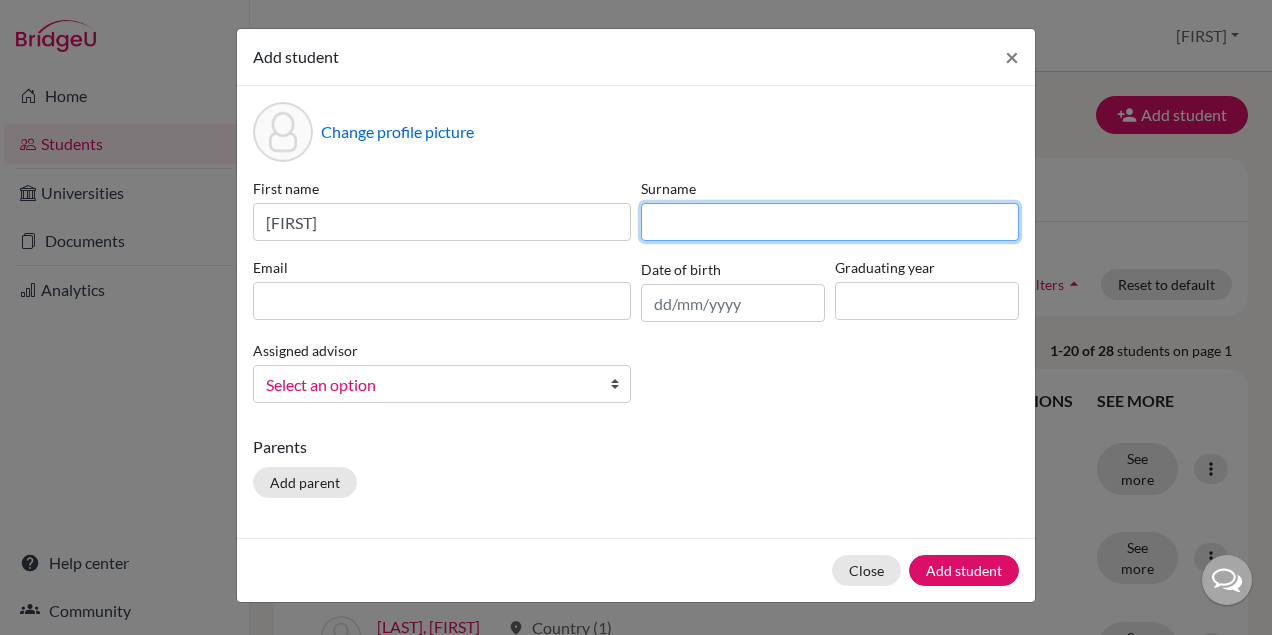 type on "[LAST]" 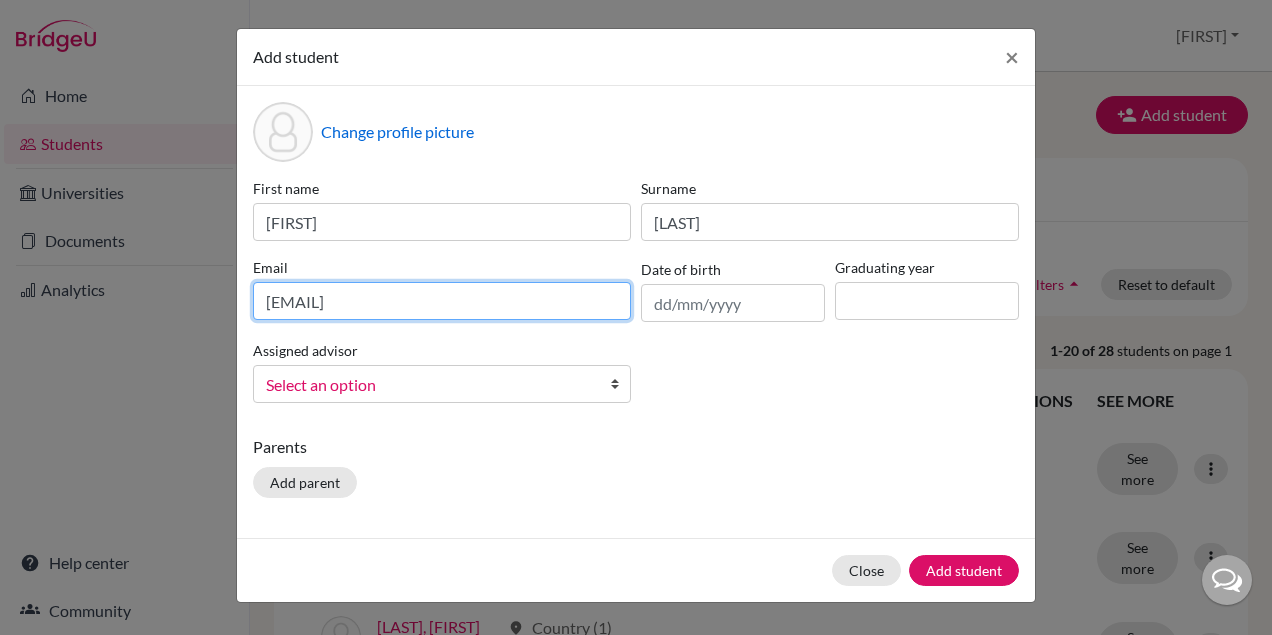 click on "[EMAIL]" at bounding box center (442, 301) 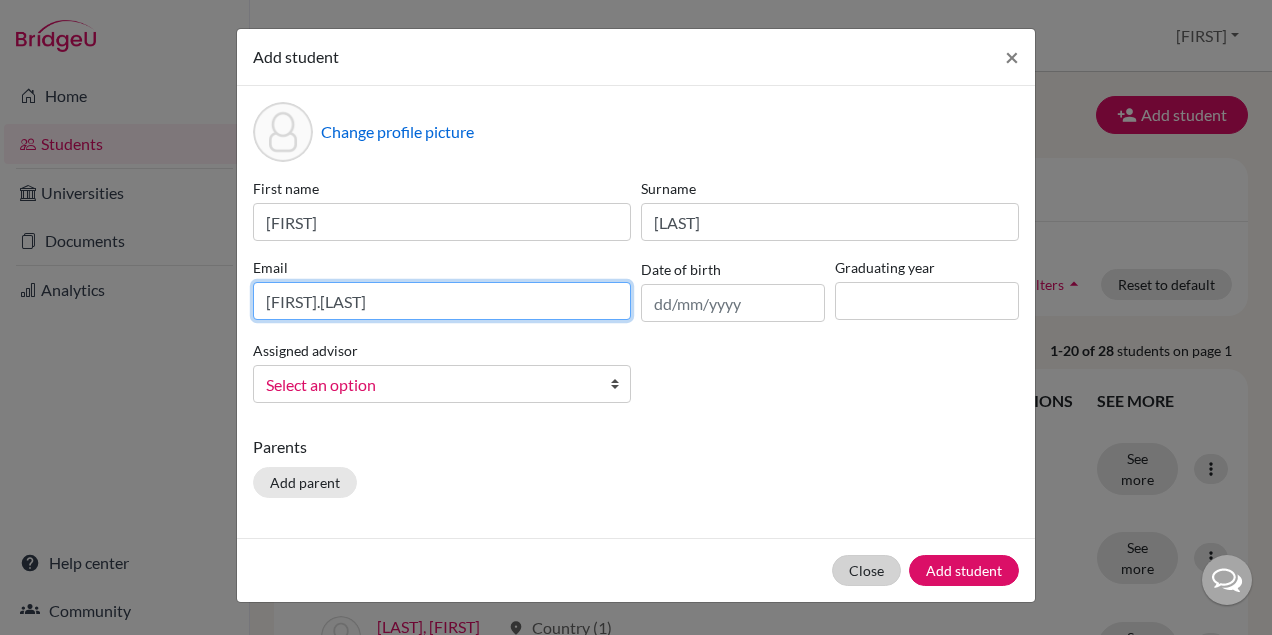 type on "[FIRST].[LAST]" 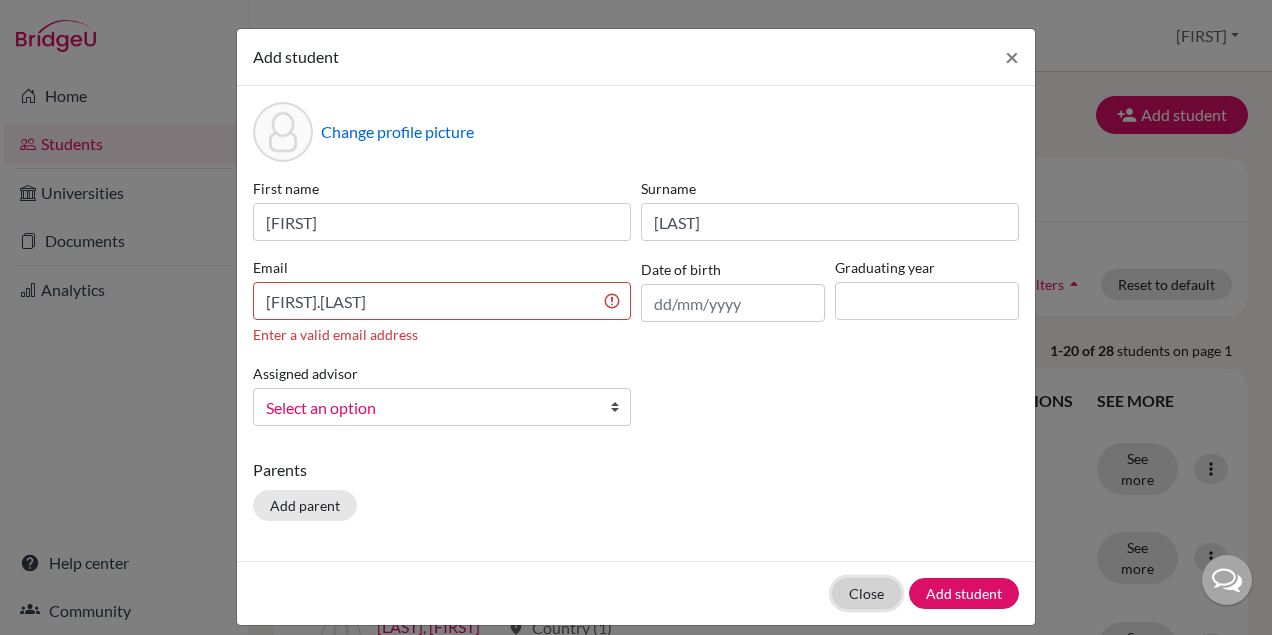 click on "Close Add student" at bounding box center [636, 593] 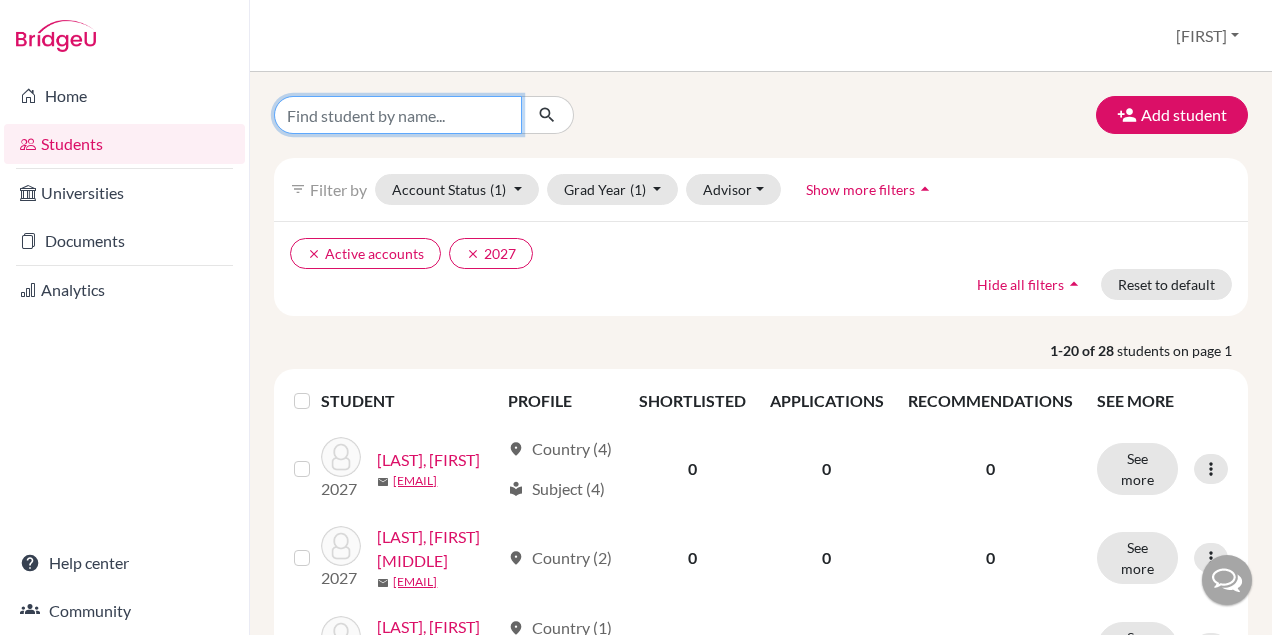 click at bounding box center [398, 115] 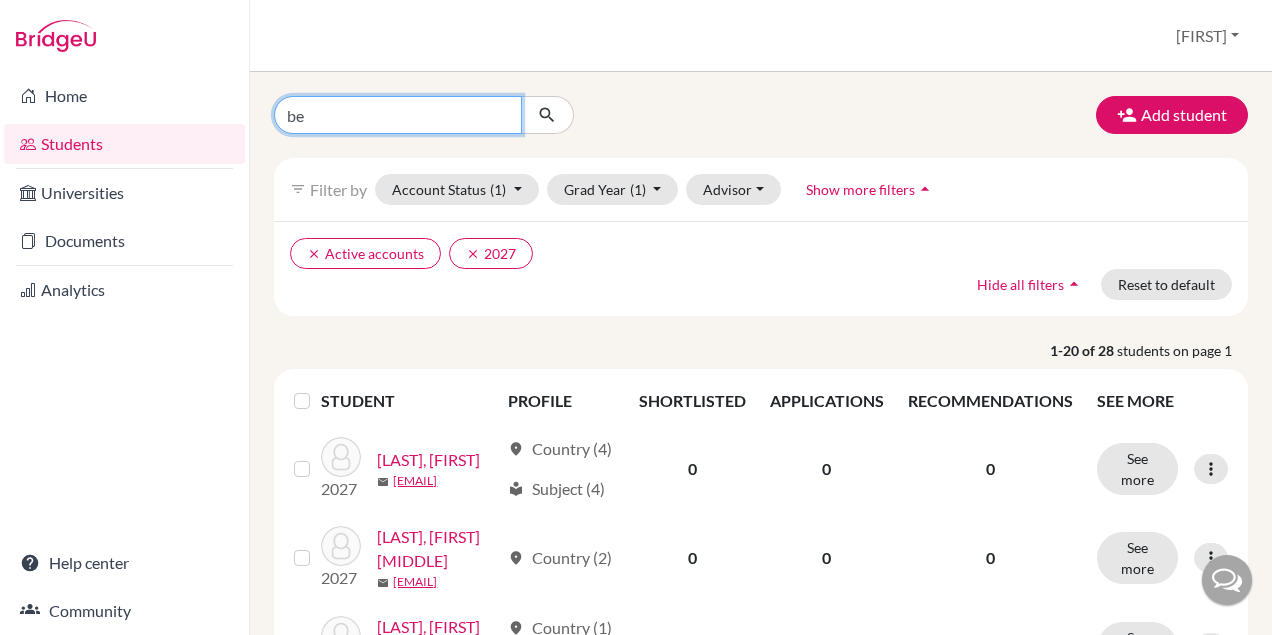 type on "bey" 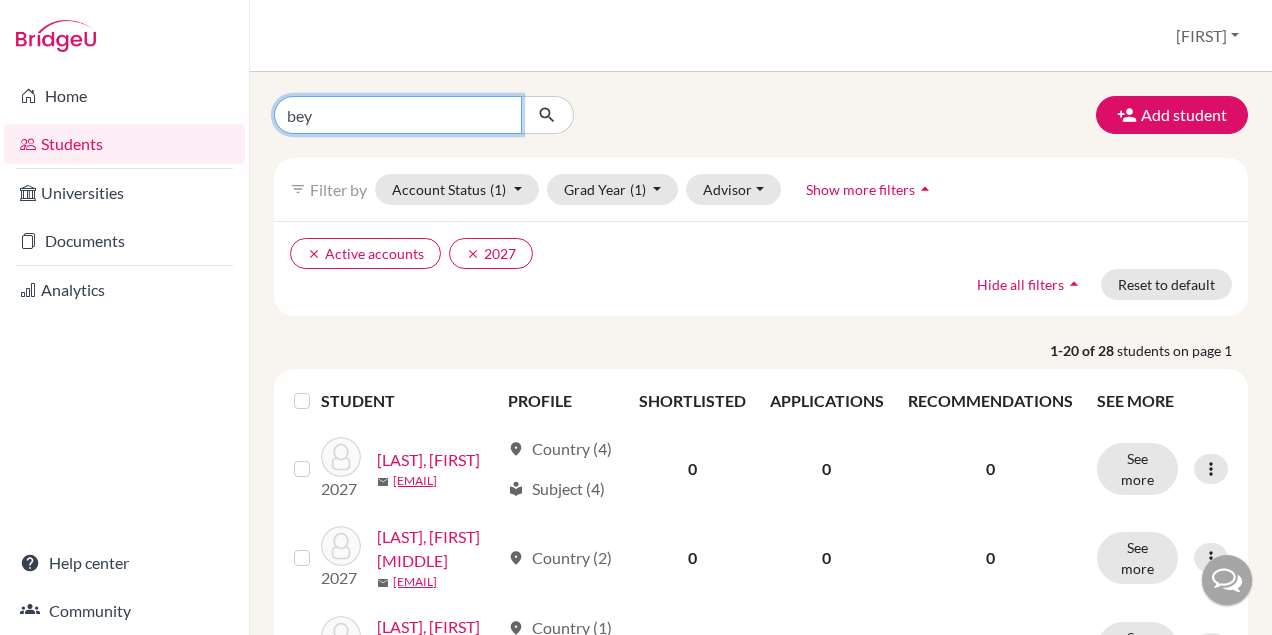 click at bounding box center [547, 115] 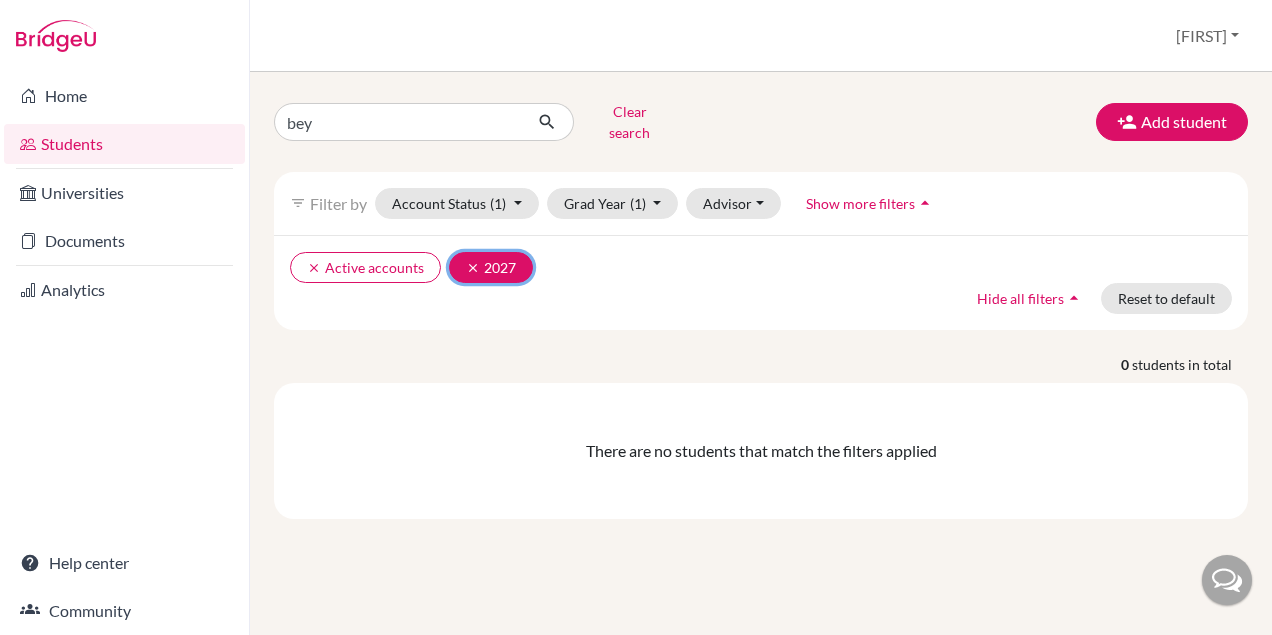 click on "clear" at bounding box center [473, 268] 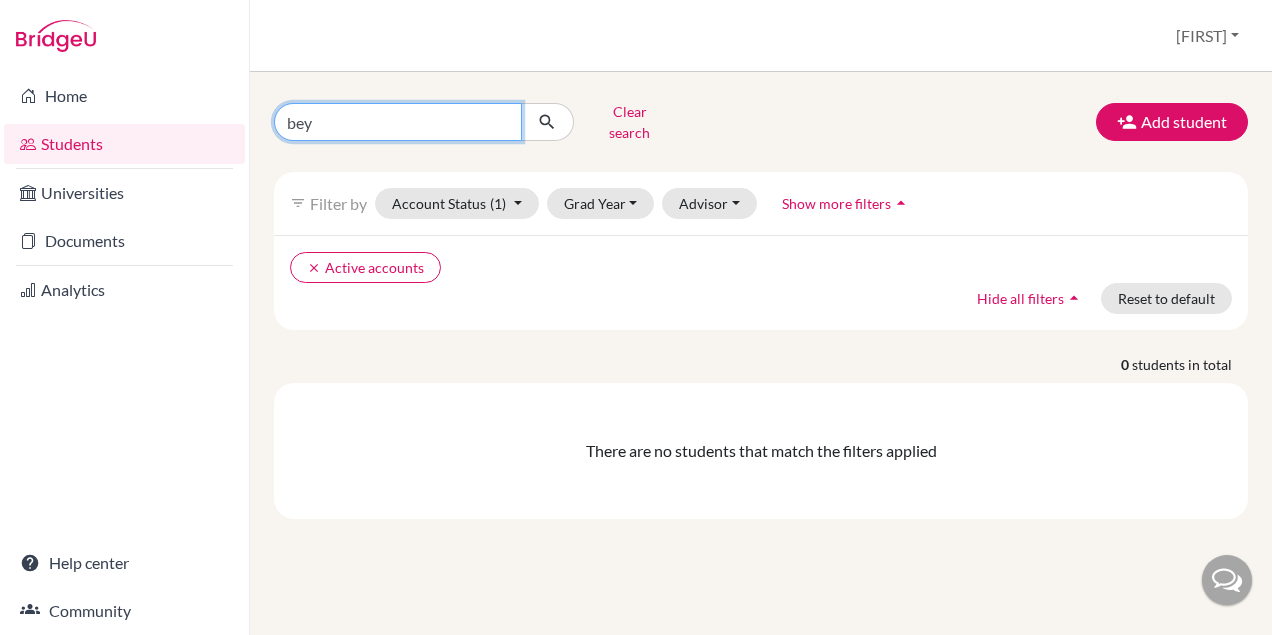 click on "bey" at bounding box center (398, 122) 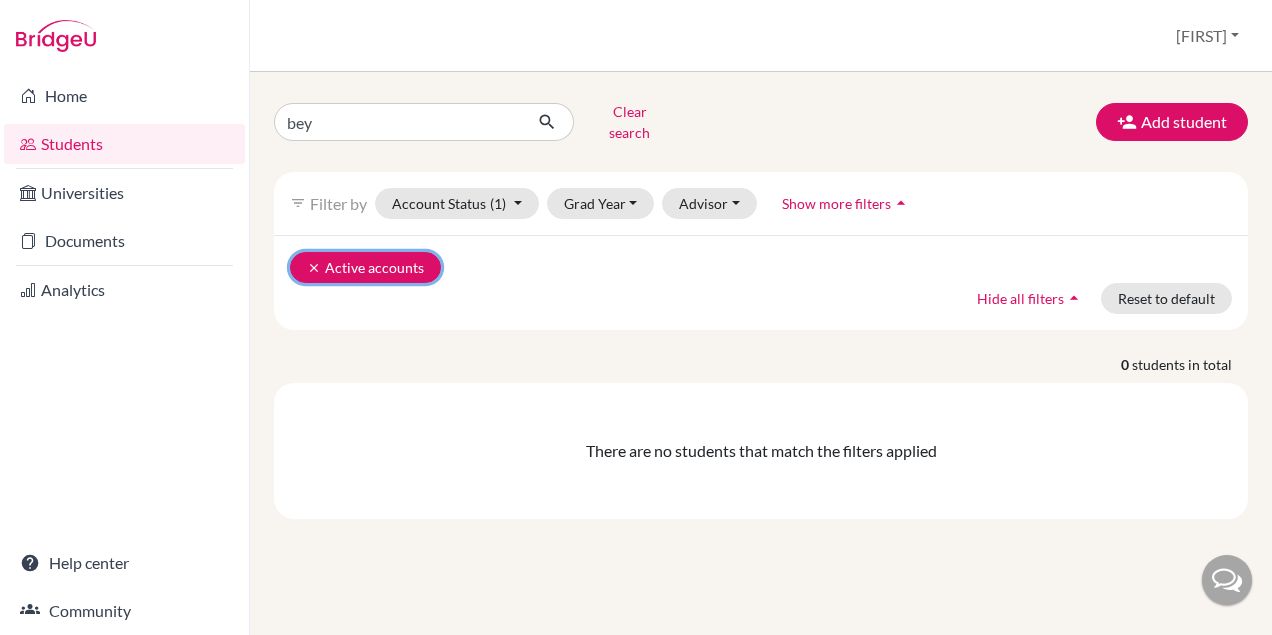 click on "clear" at bounding box center (314, 268) 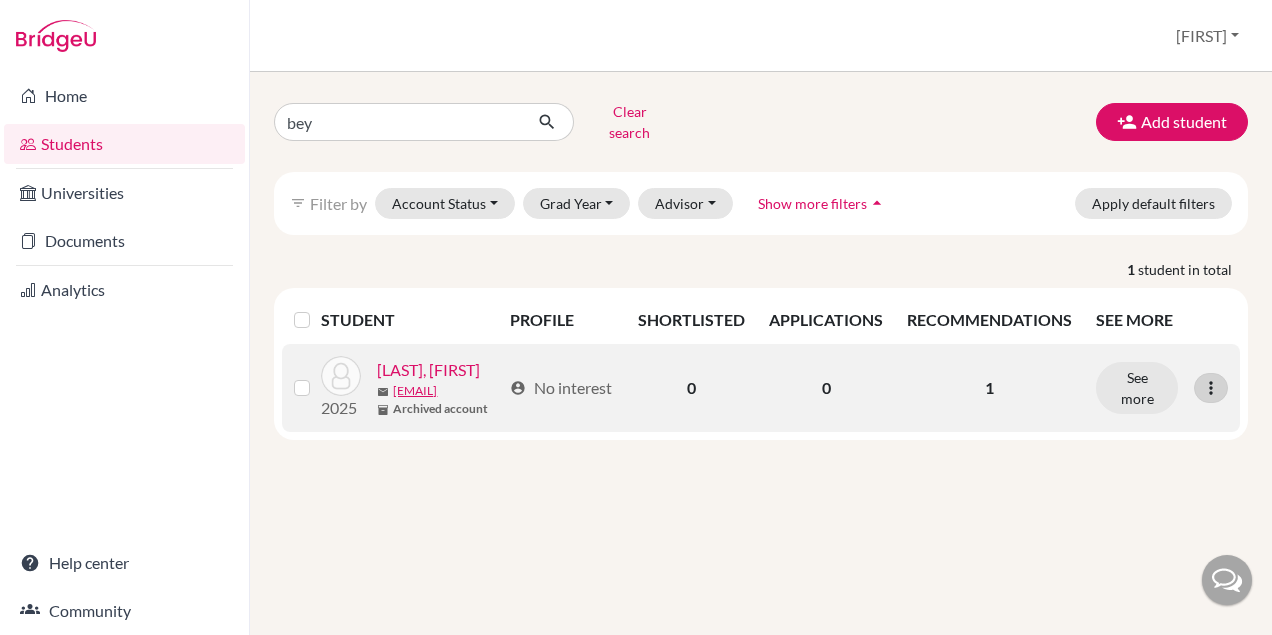 click at bounding box center (1211, 388) 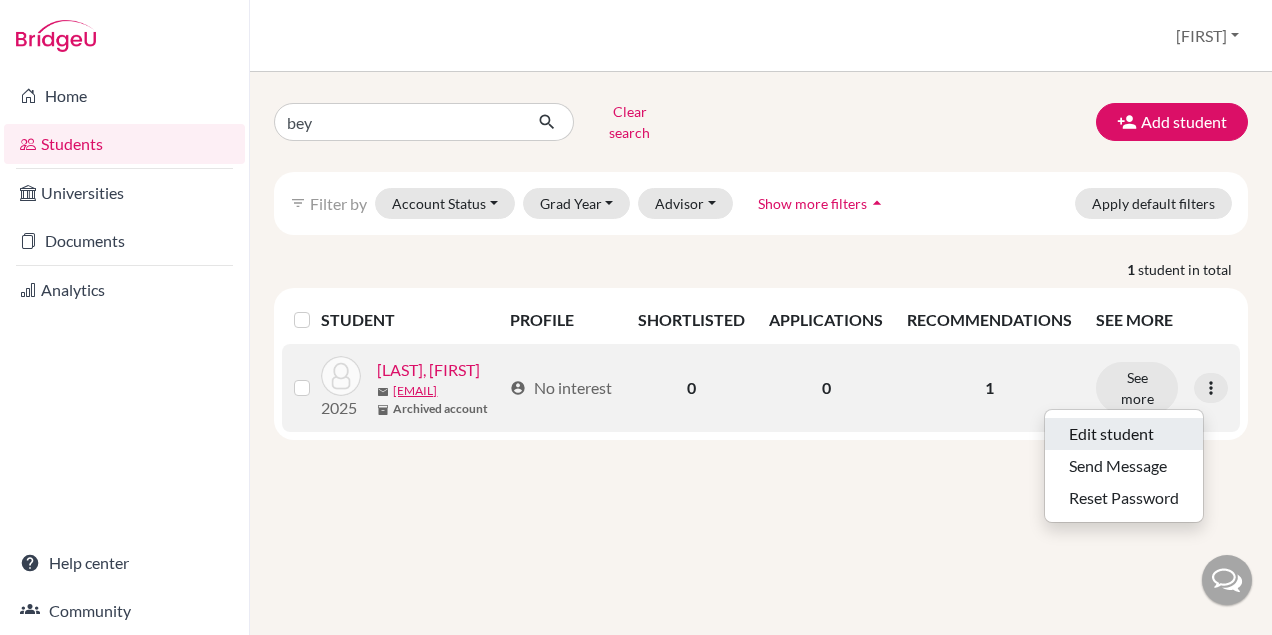 click on "Edit student" at bounding box center (1124, 434) 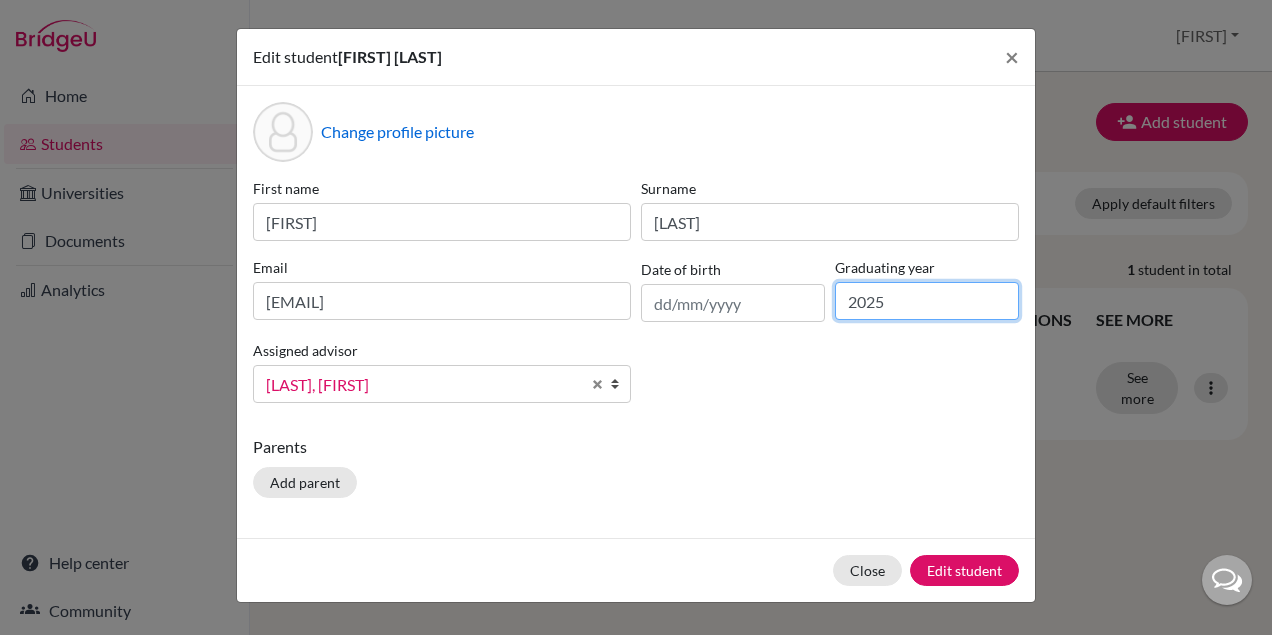 click on "2025" at bounding box center (927, 301) 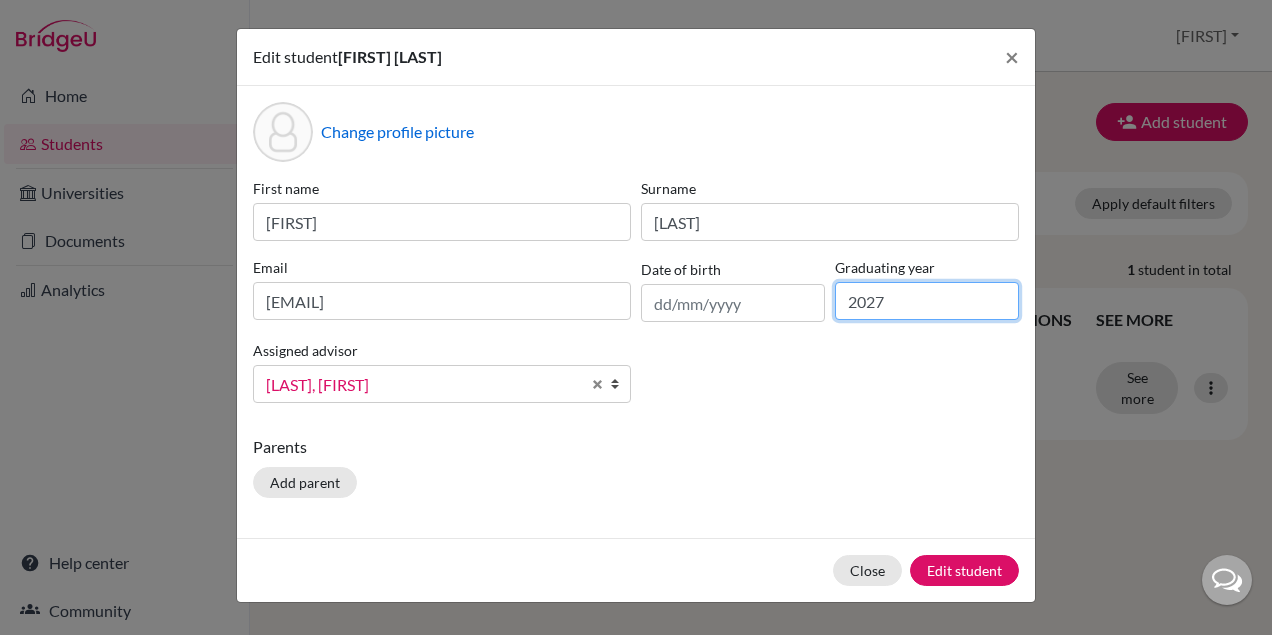 type on "2027" 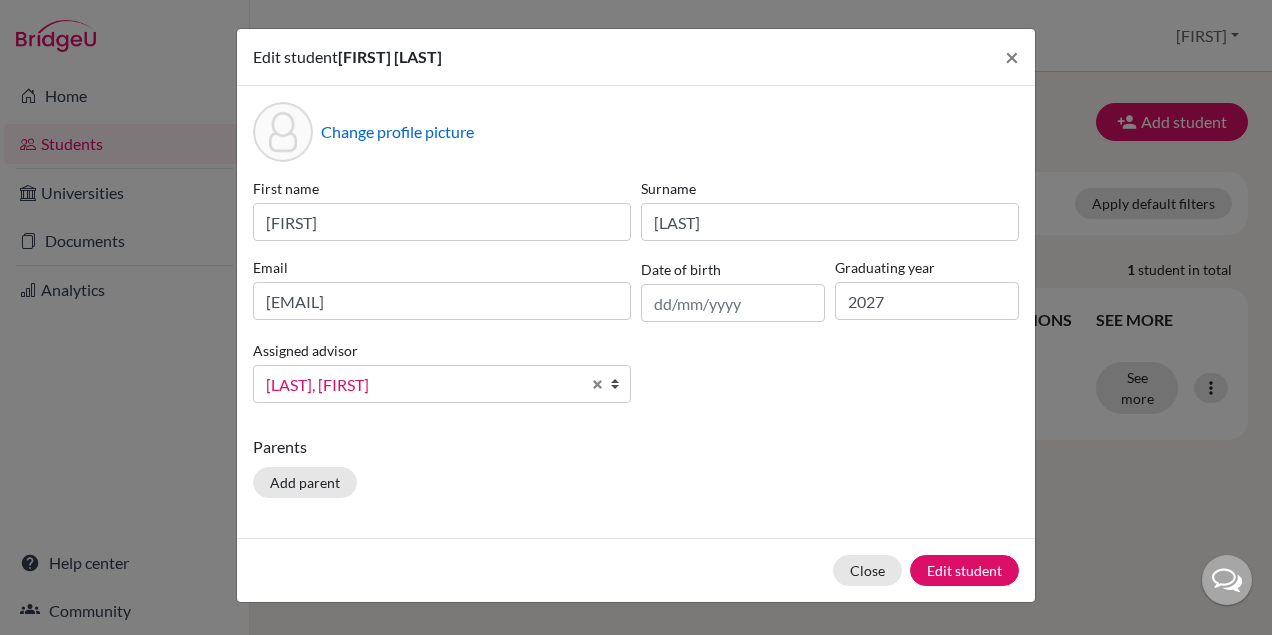 click on "First name [FIRST] Surname [LAST] Email [EMAIL] Date of birth [DATE] Graduating year [YEAR] Assigned advisor [LAST], [FIRST]  [LAST], [FIRST] [LAST], [FIRST] [LAST], [FIRST] [LAST], [FIRST] [LAST], [FIRST] [LAST], [FIRST]
[LAST], [FIRST]" at bounding box center (636, 298) 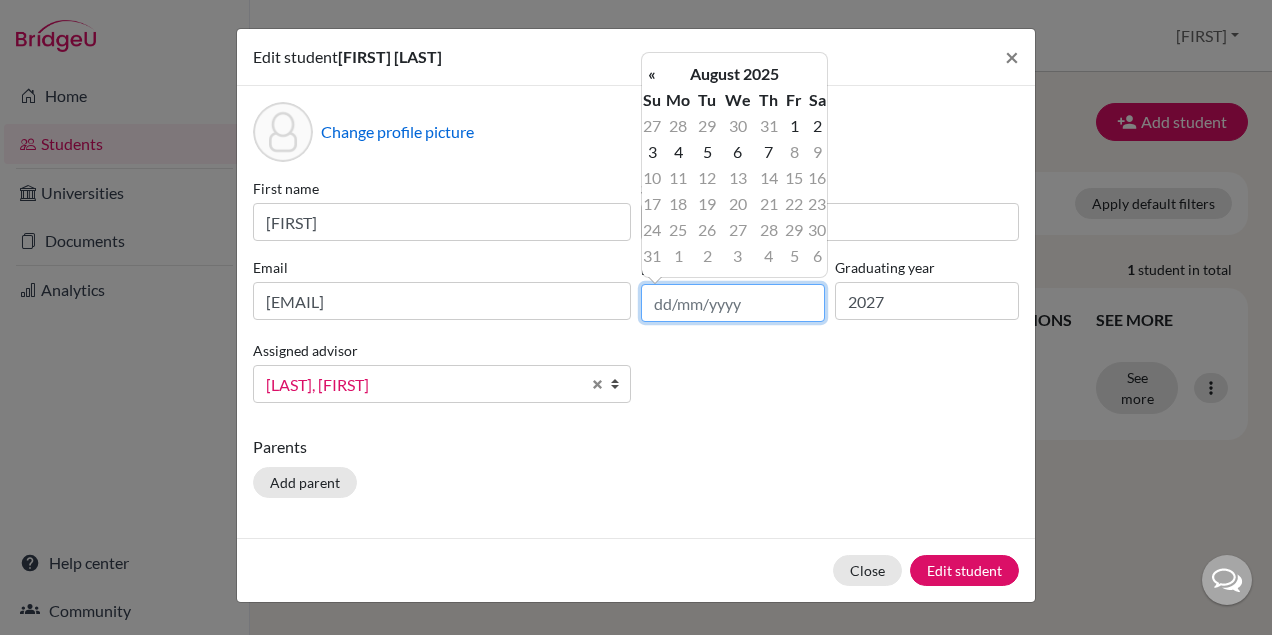 click at bounding box center [733, 303] 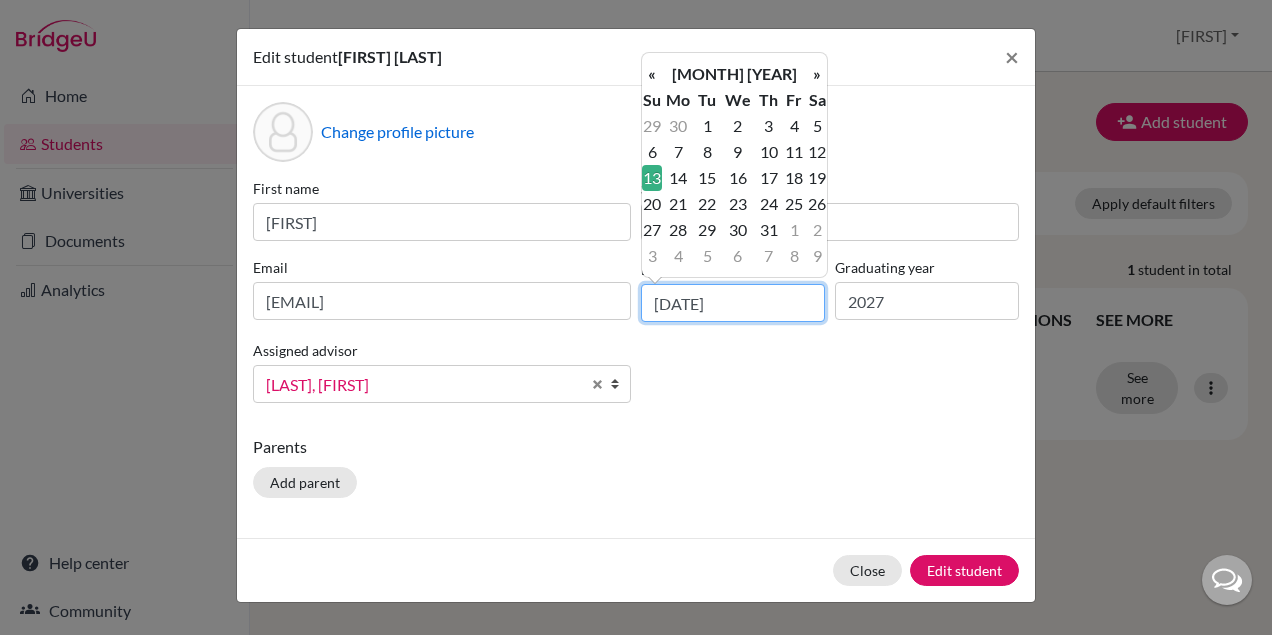 type on "[DATE]" 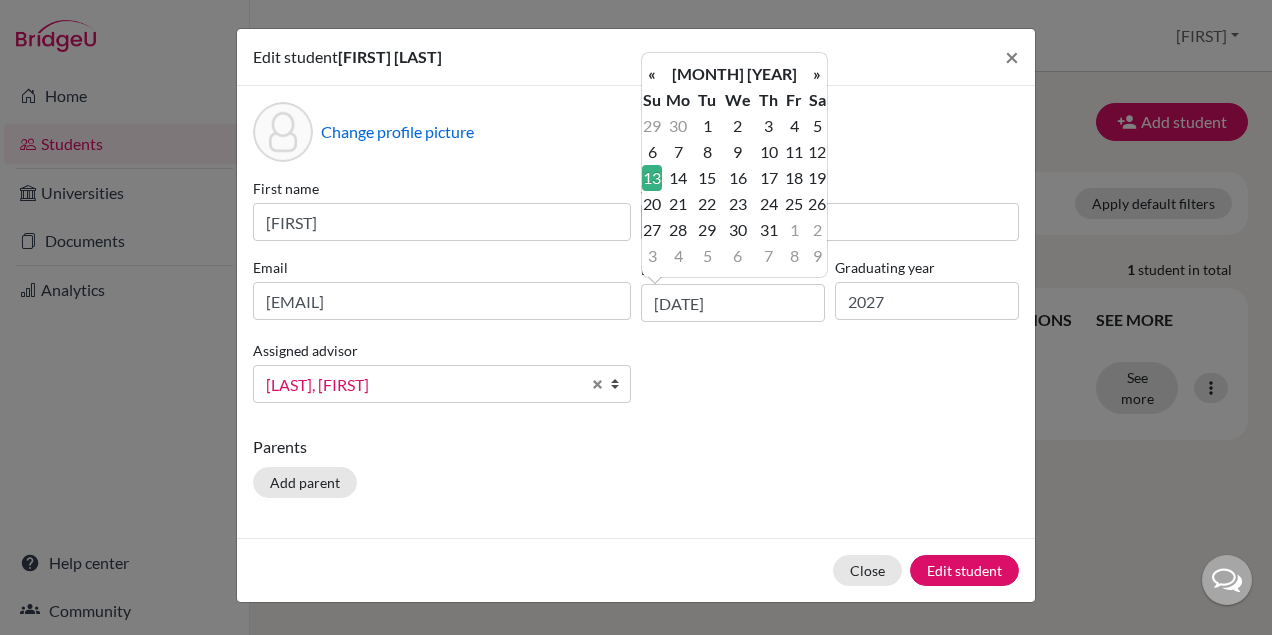 click on "First name [FIRST] Surname [LAST] Email [EMAIL] Date of birth [DATE] Graduating year [YEAR] Assigned advisor [LAST], [FIRST]  [LAST], [FIRST] [LAST], [FIRST] [LAST], [FIRST] [LAST], [FIRST] [LAST], [FIRST] [LAST], [FIRST]
[LAST], [FIRST]" at bounding box center (636, 298) 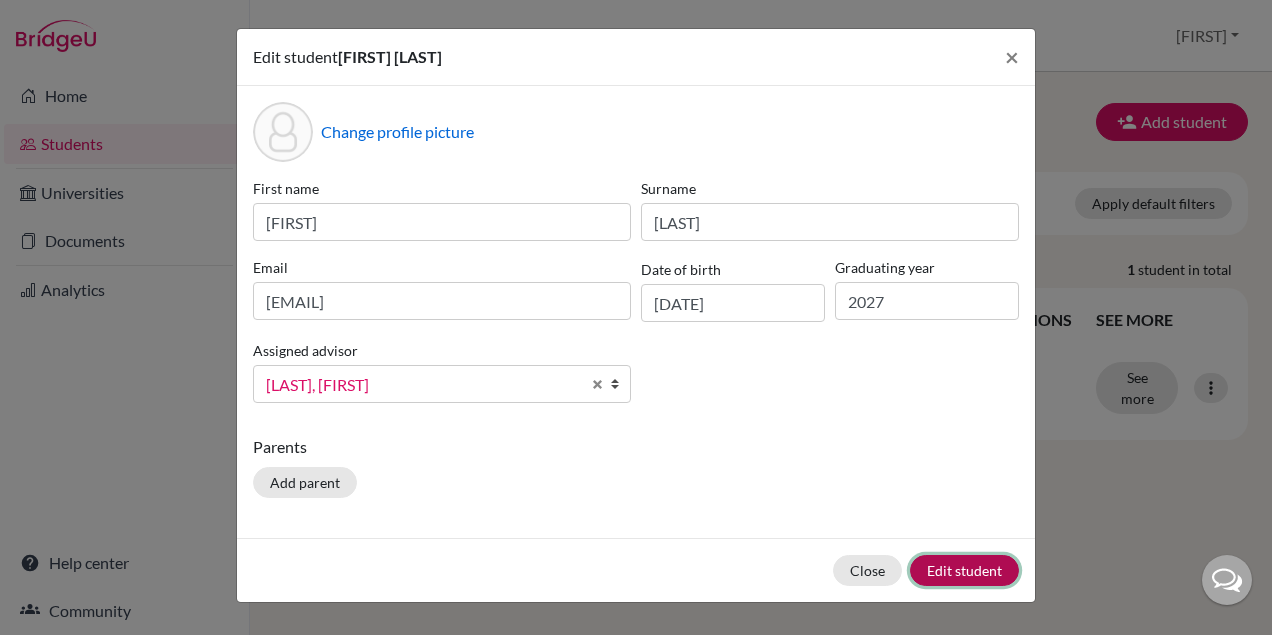 click on "Edit student" at bounding box center [964, 570] 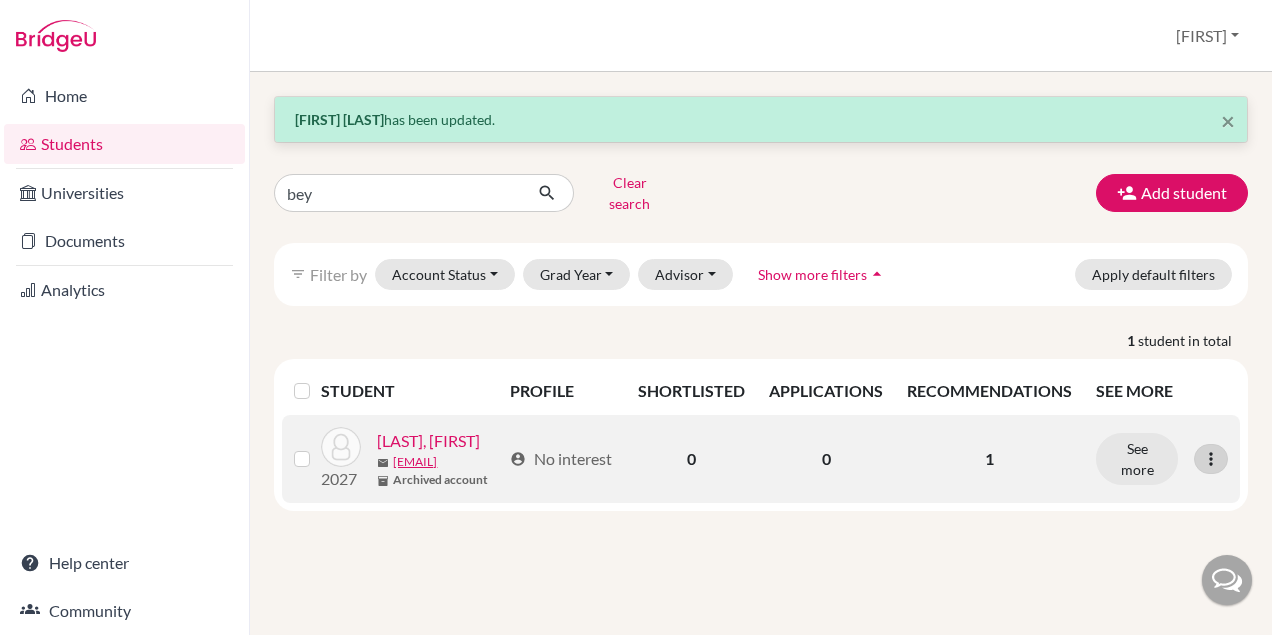 click at bounding box center [1211, 459] 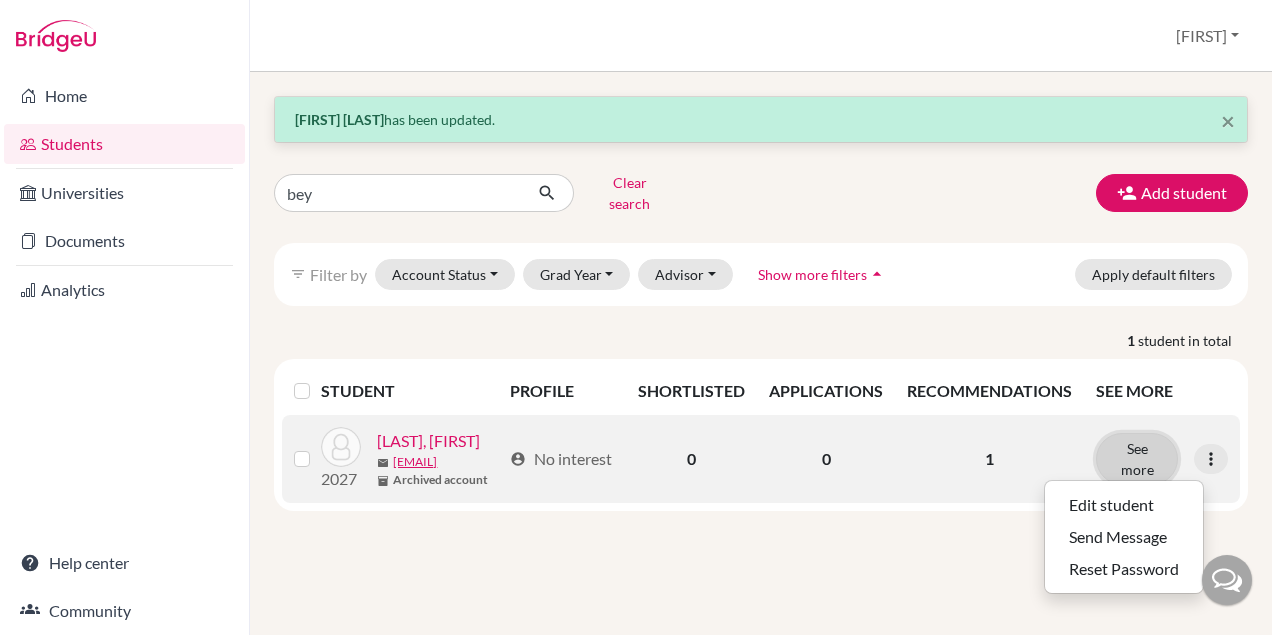 click on "See more" at bounding box center (1137, 459) 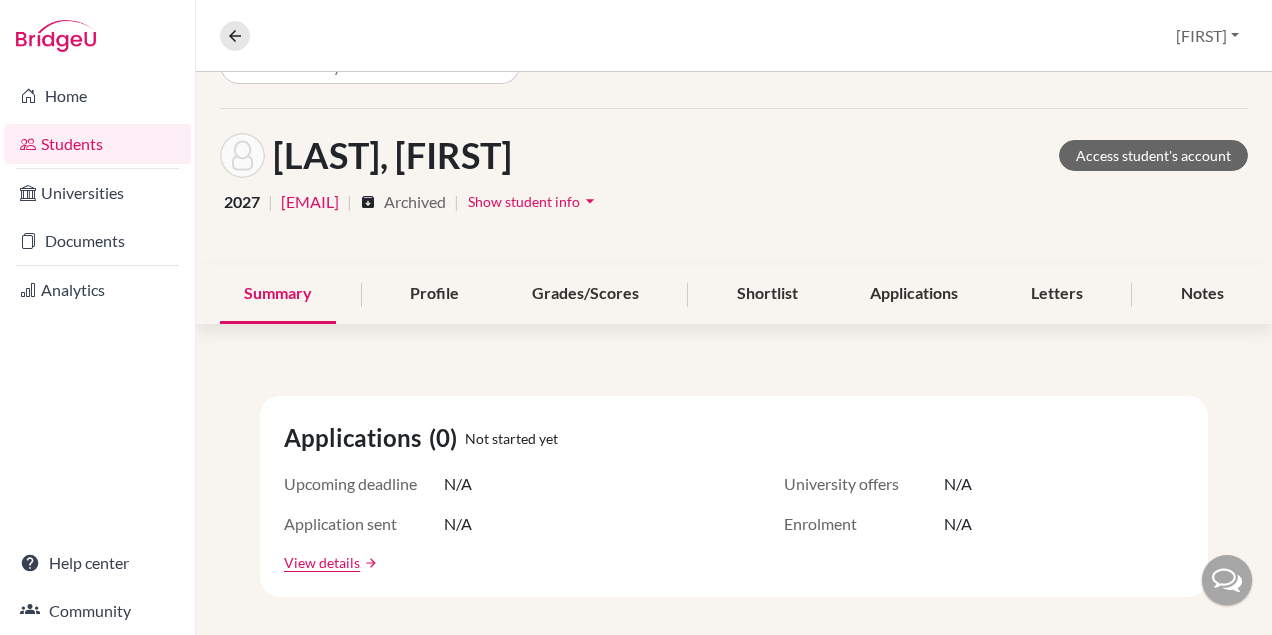 scroll, scrollTop: 0, scrollLeft: 0, axis: both 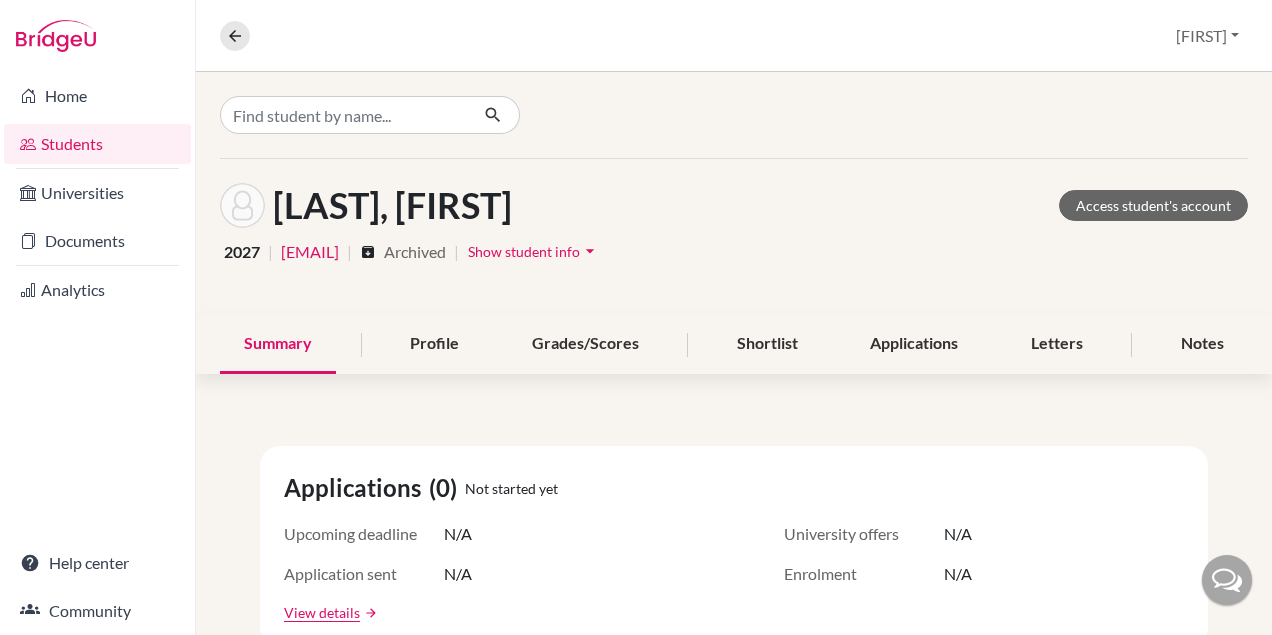 click on "arrow_drop_down" at bounding box center [590, 251] 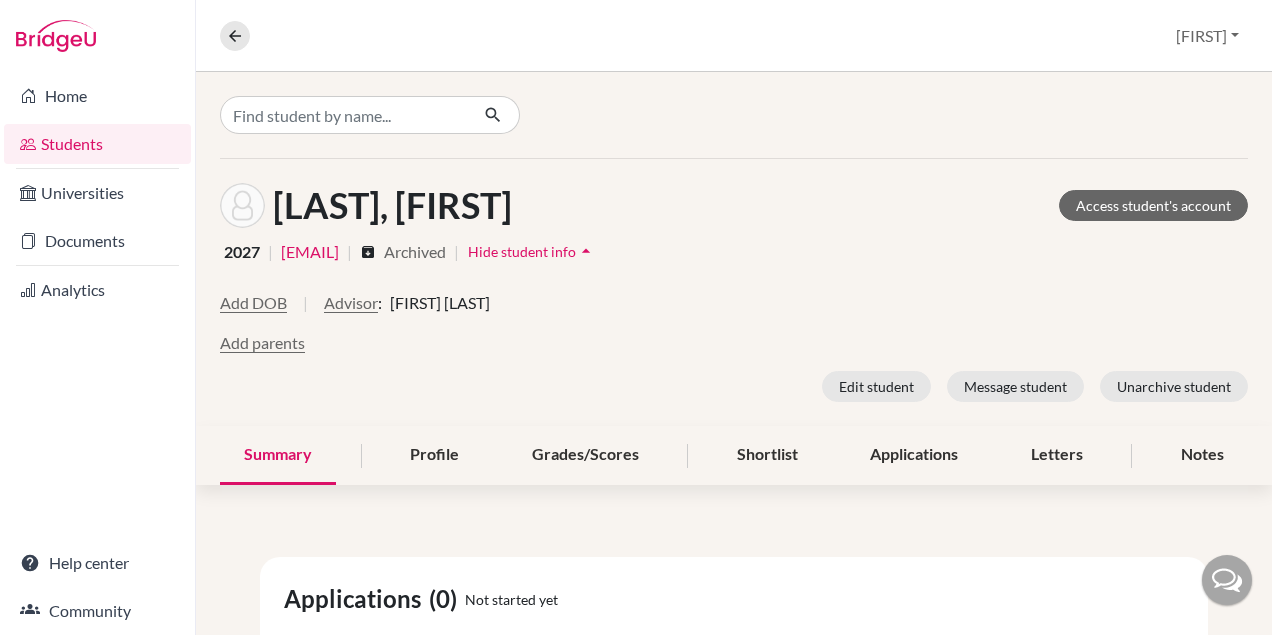 click on "arrow_drop_up" at bounding box center (586, 251) 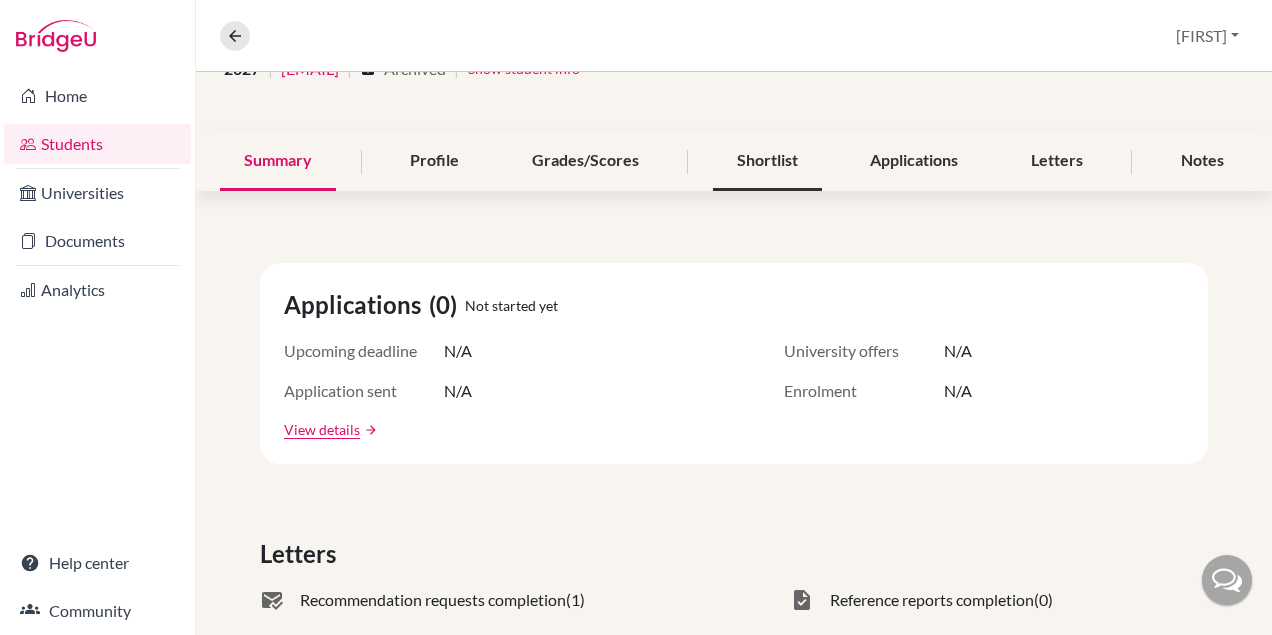 scroll, scrollTop: 0, scrollLeft: 0, axis: both 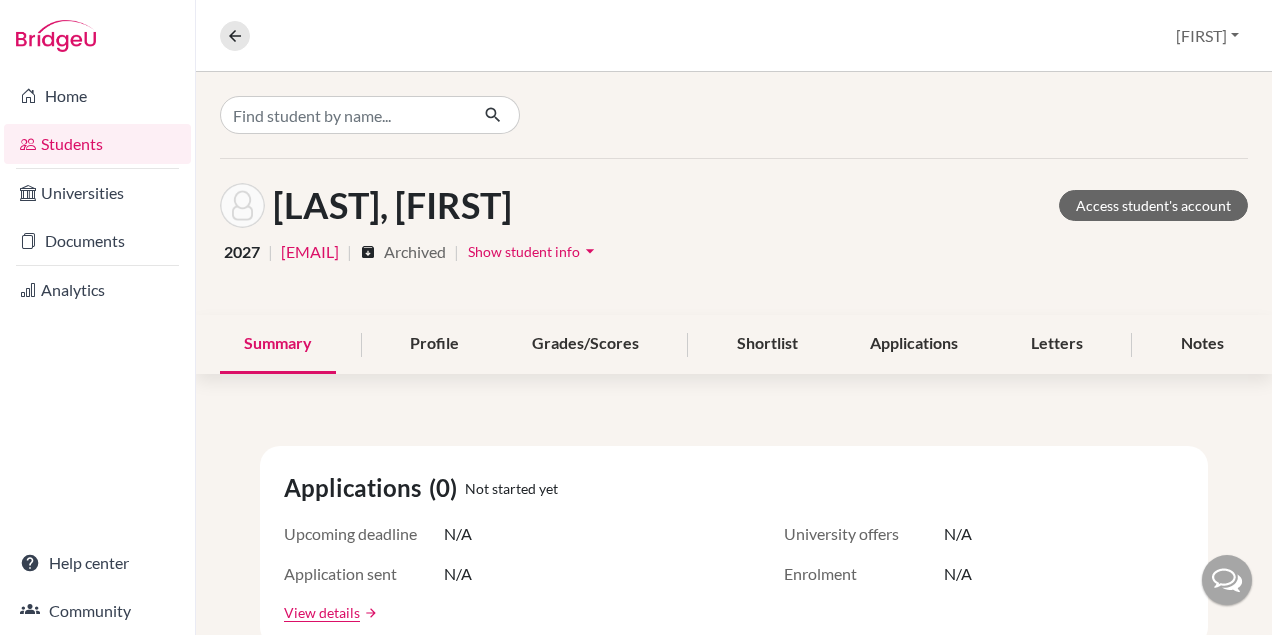 click on "arrow_drop_down" at bounding box center [590, 251] 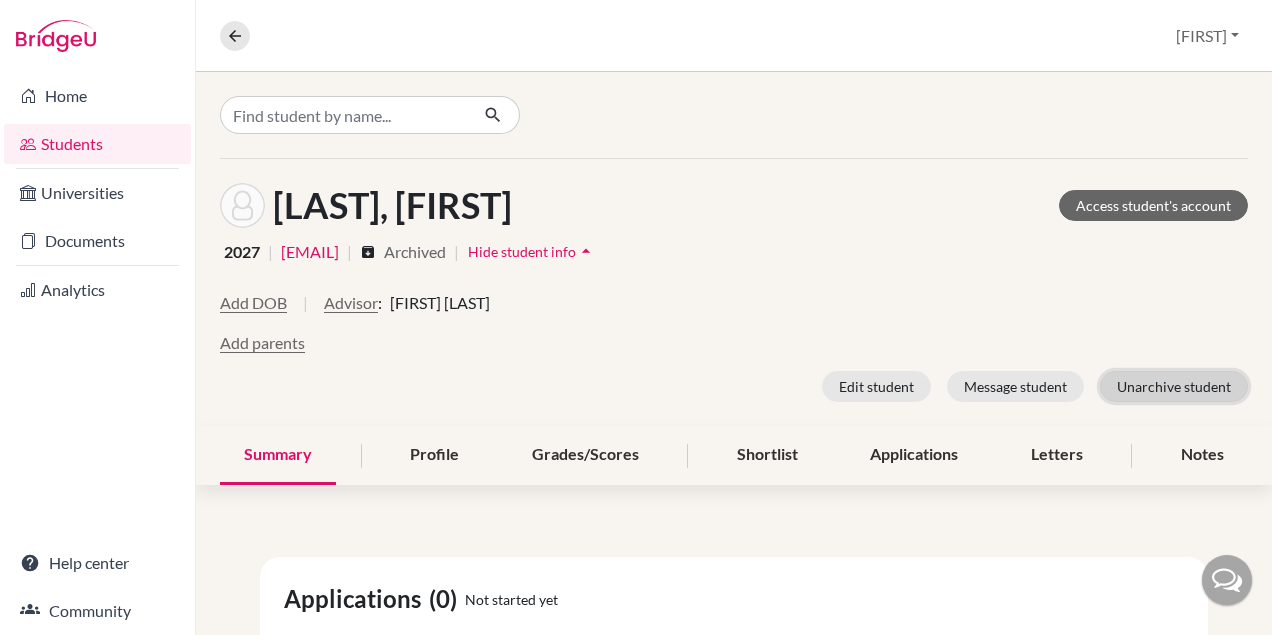 click on "Unarchive student" at bounding box center (1174, 386) 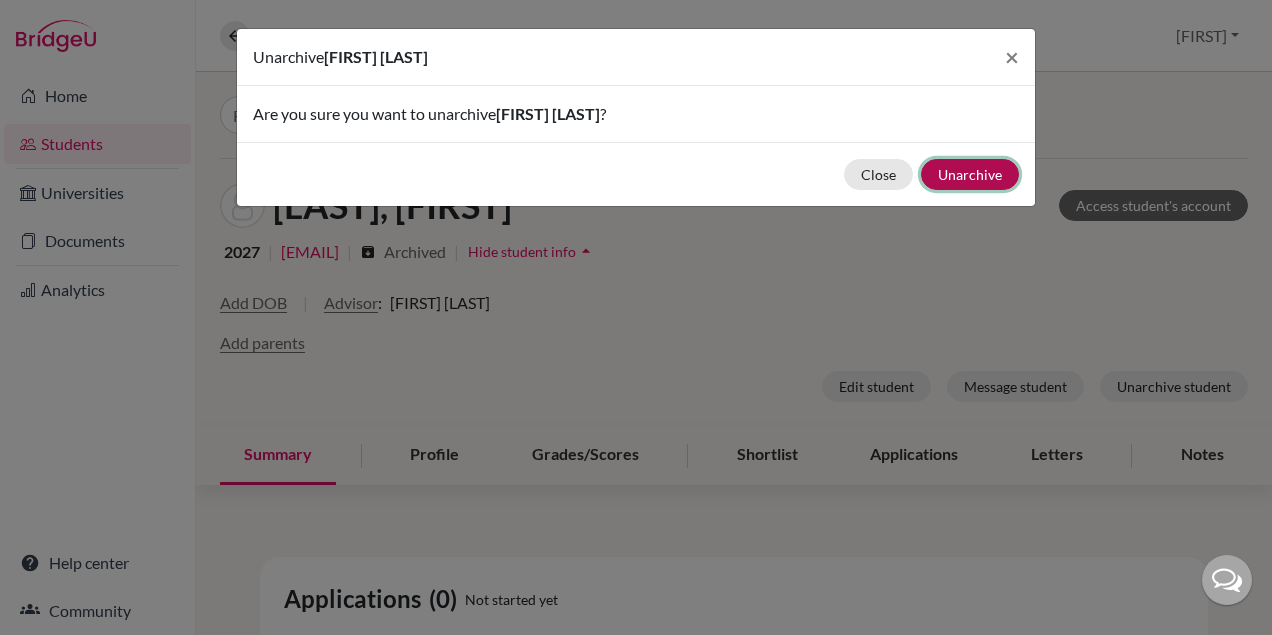 click on "Unarchive" at bounding box center [970, 174] 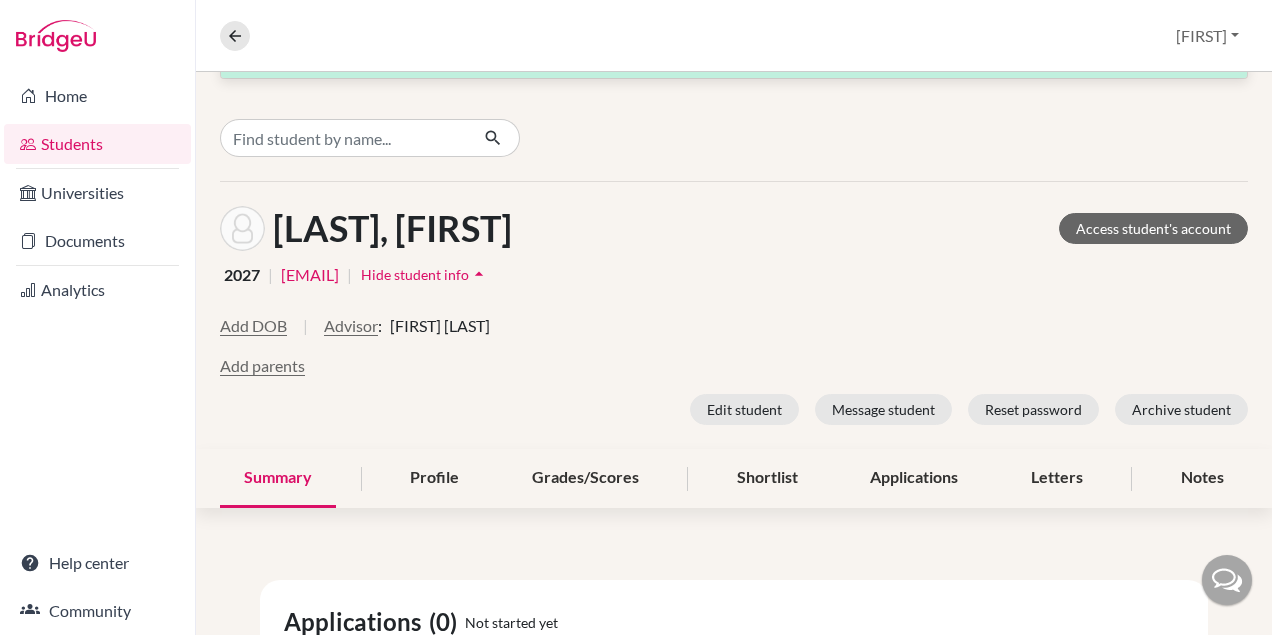 scroll, scrollTop: 57, scrollLeft: 0, axis: vertical 